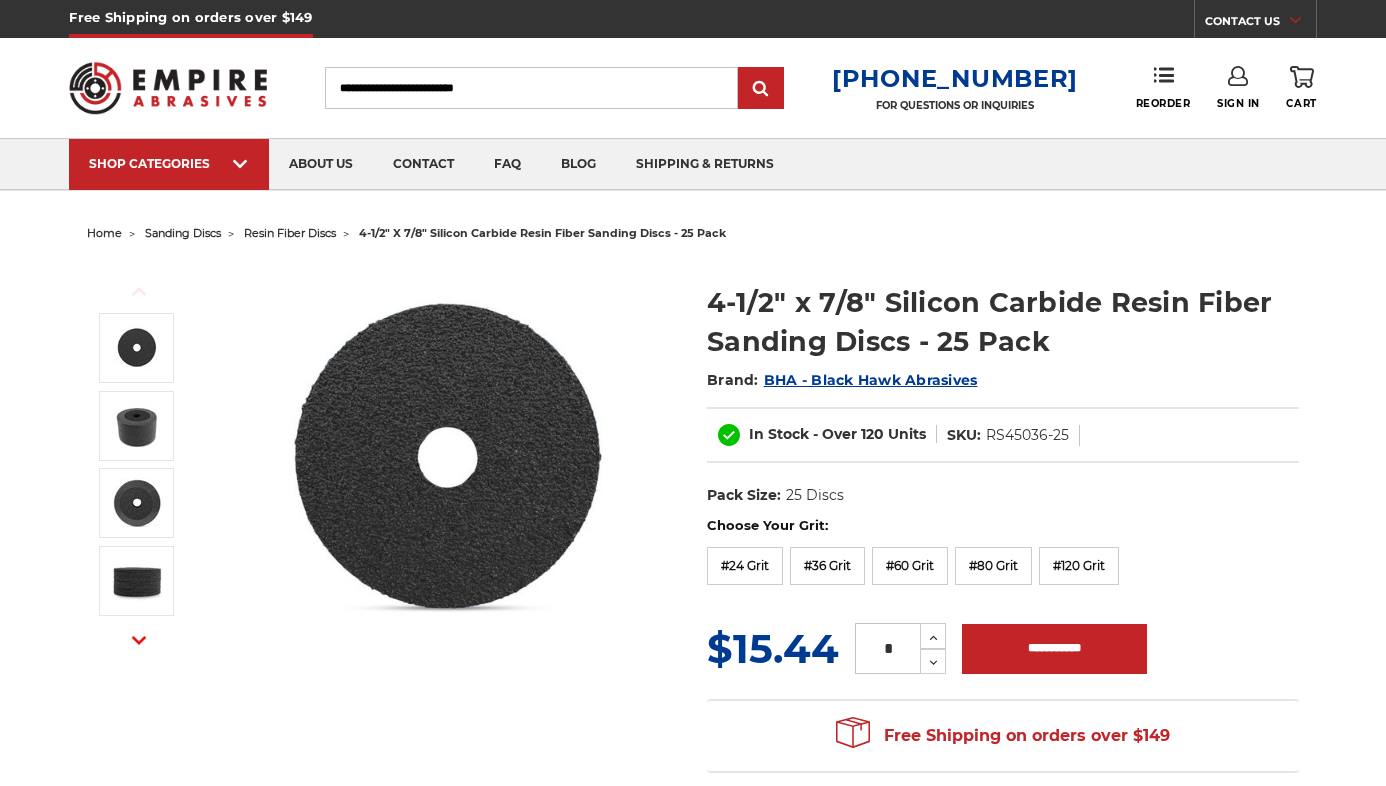 scroll, scrollTop: 0, scrollLeft: 0, axis: both 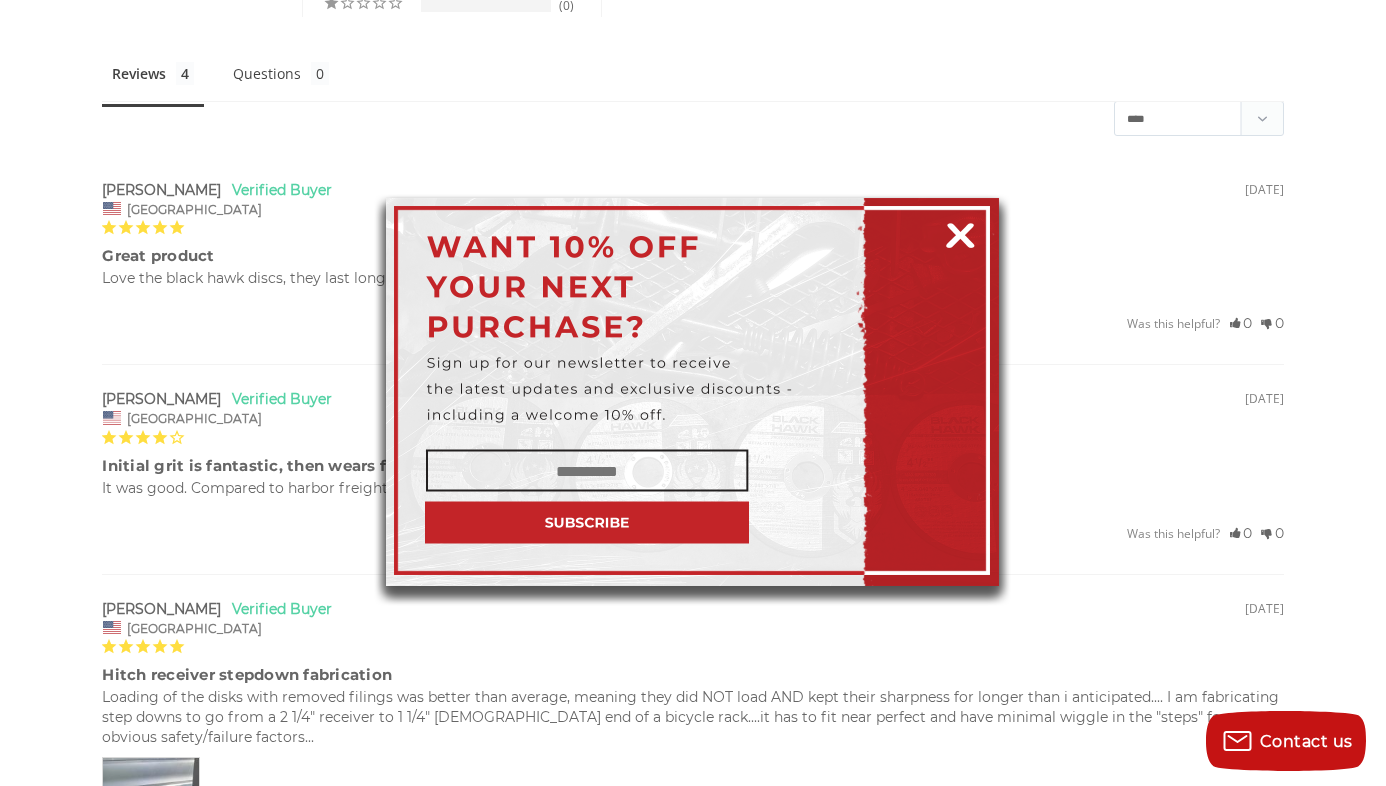 click at bounding box center (960, 232) 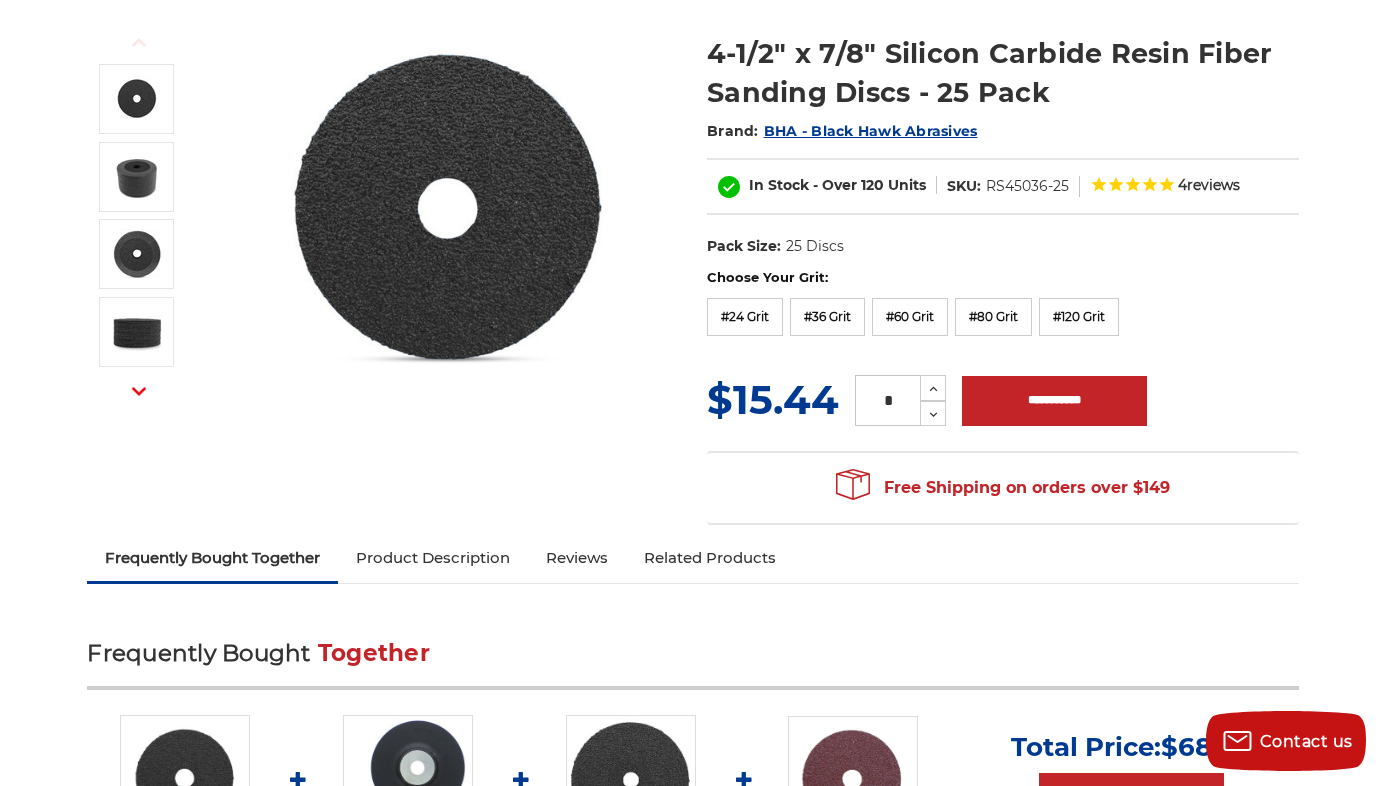 scroll, scrollTop: 215, scrollLeft: 0, axis: vertical 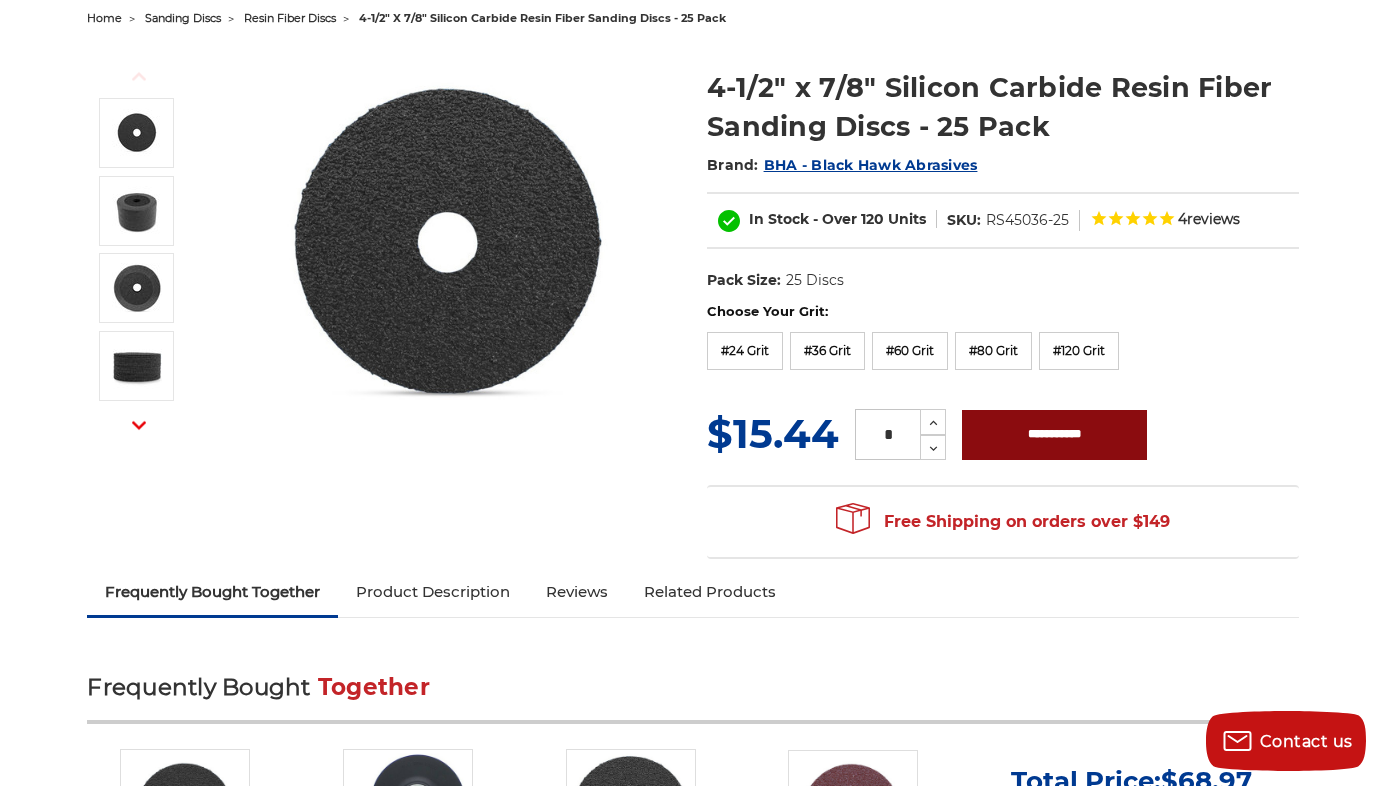 click on "**********" at bounding box center (1054, 435) 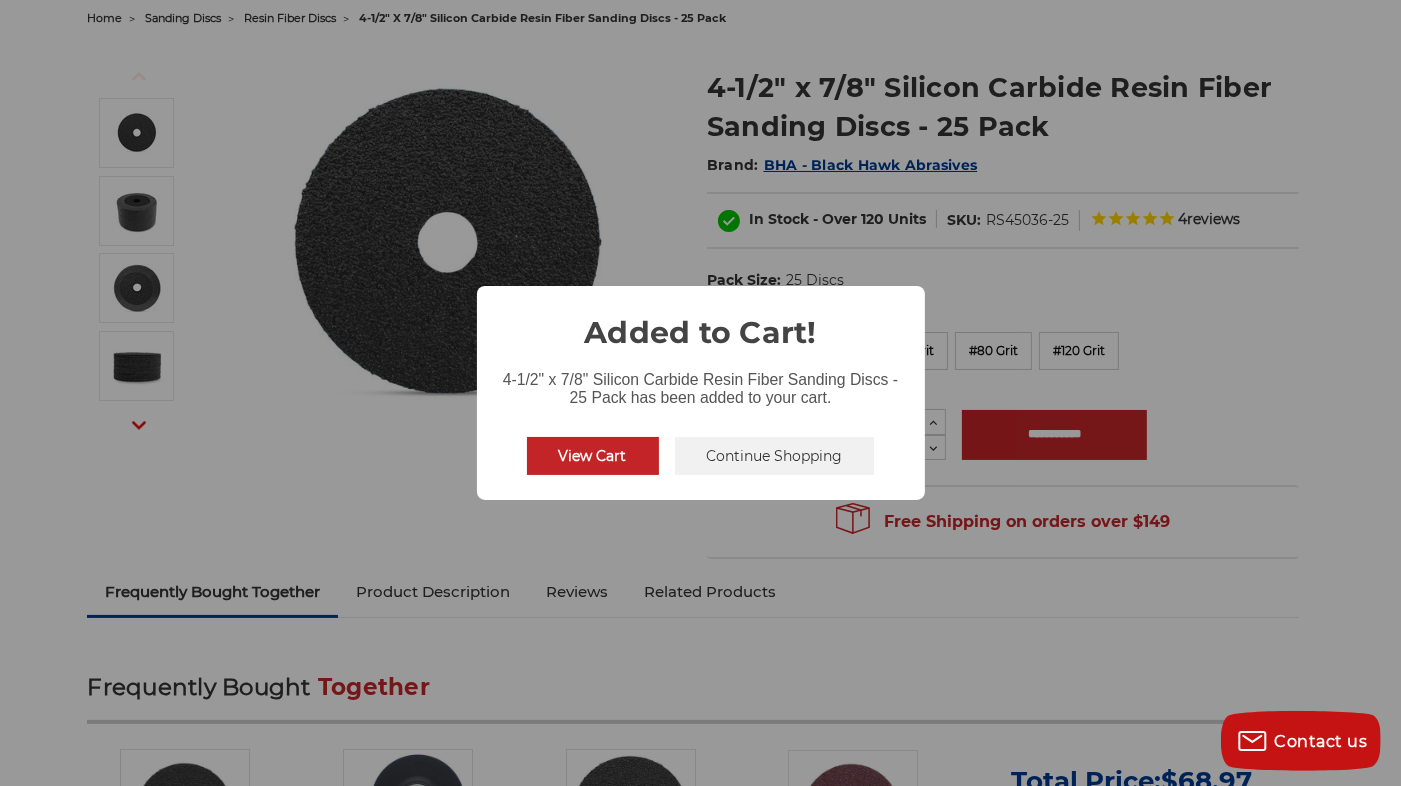 click on "Continue Shopping" at bounding box center [775, 456] 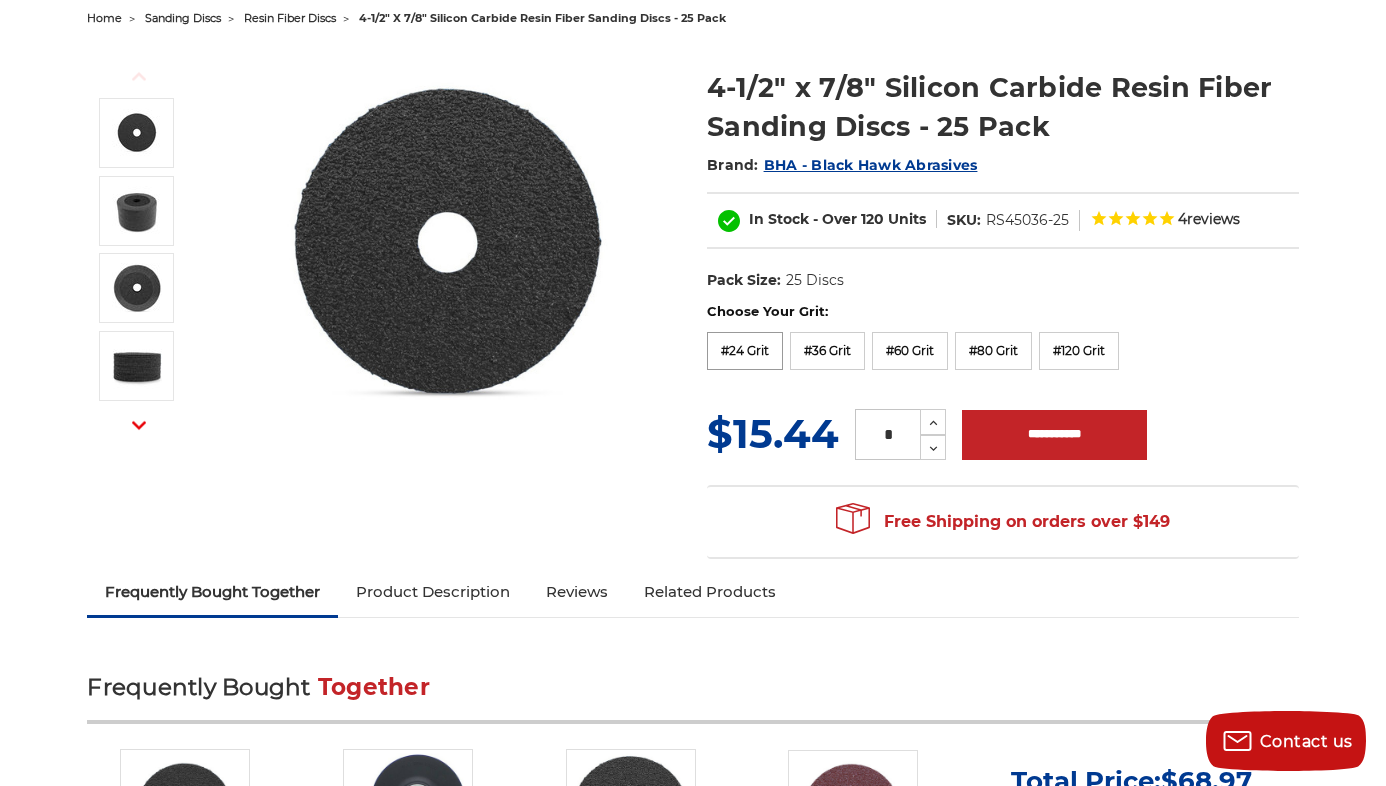click on "#24 Grit" at bounding box center (745, 351) 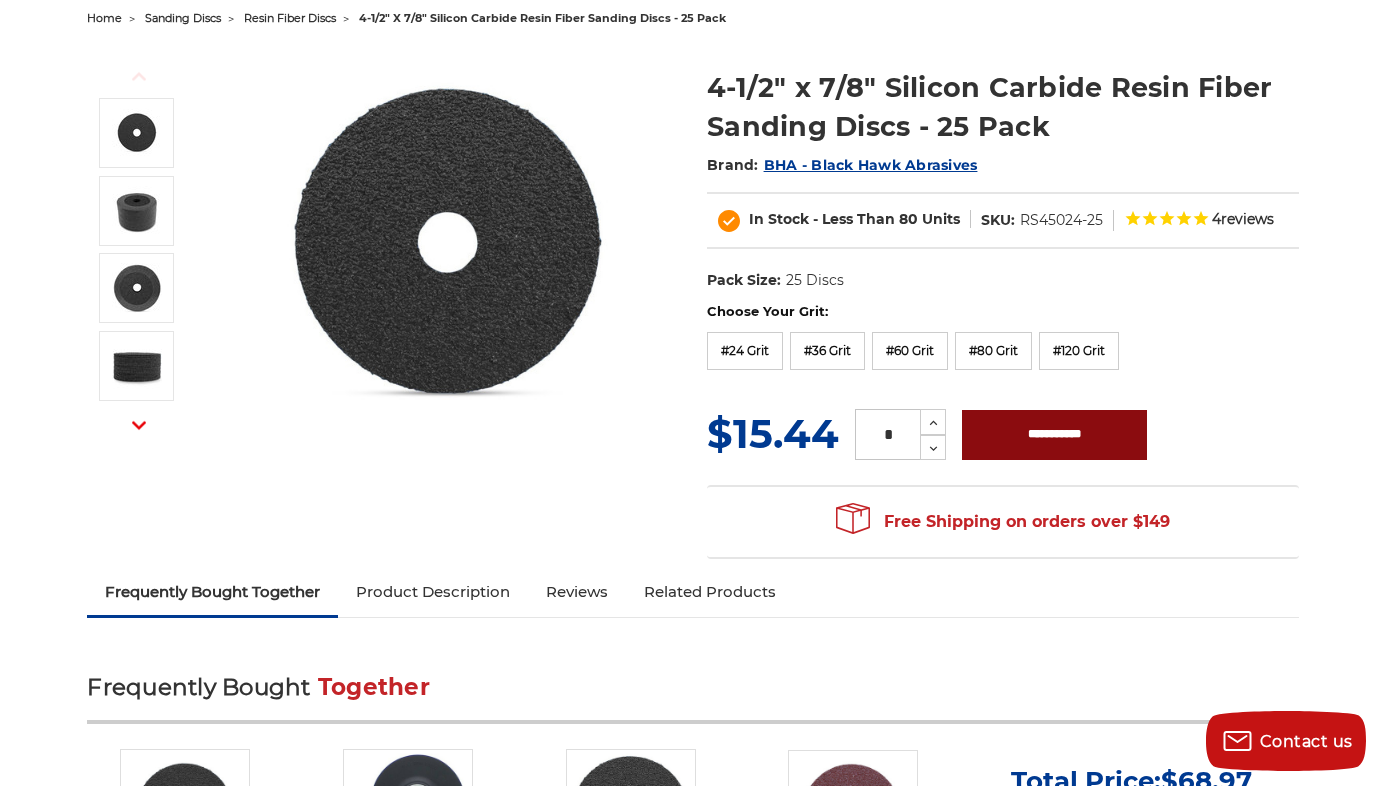 click on "**********" at bounding box center (1054, 435) 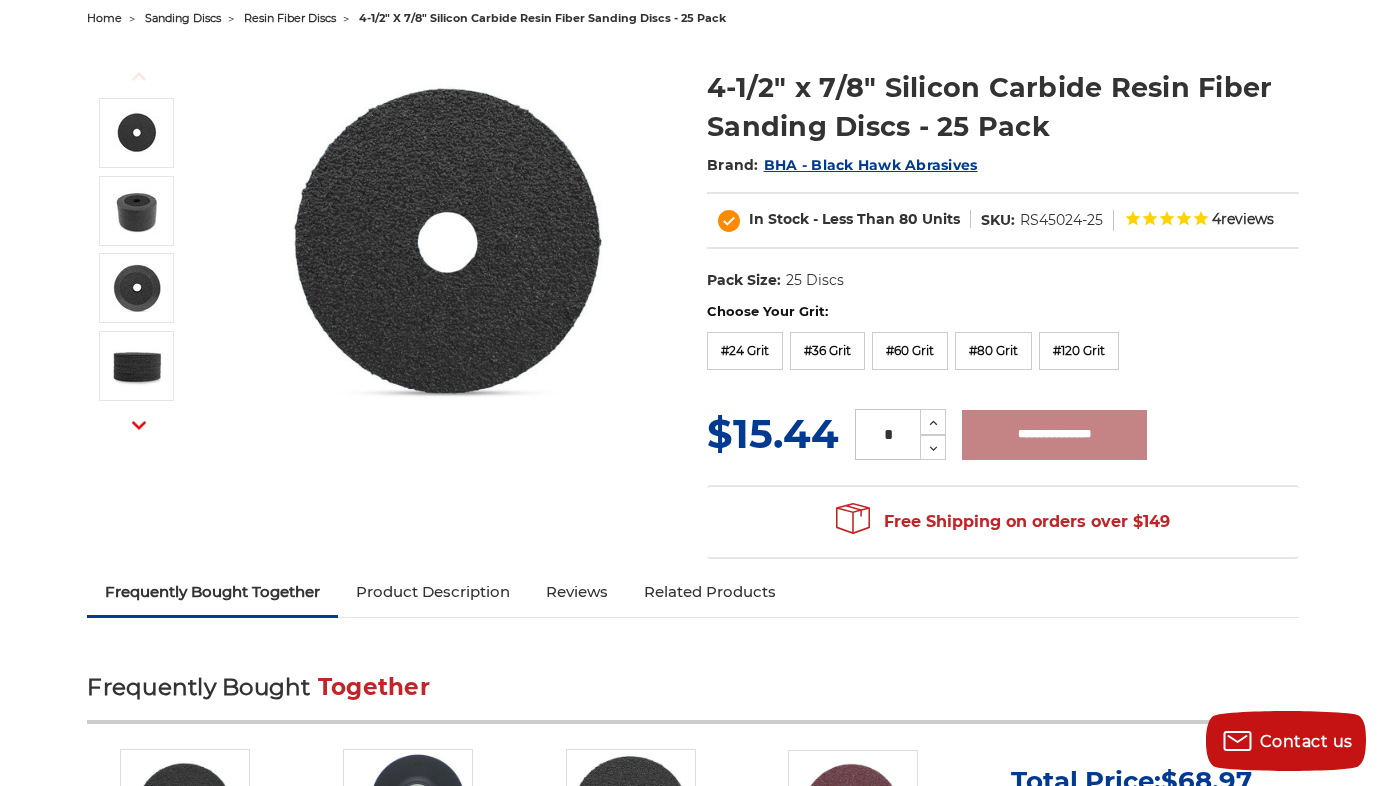 type on "**********" 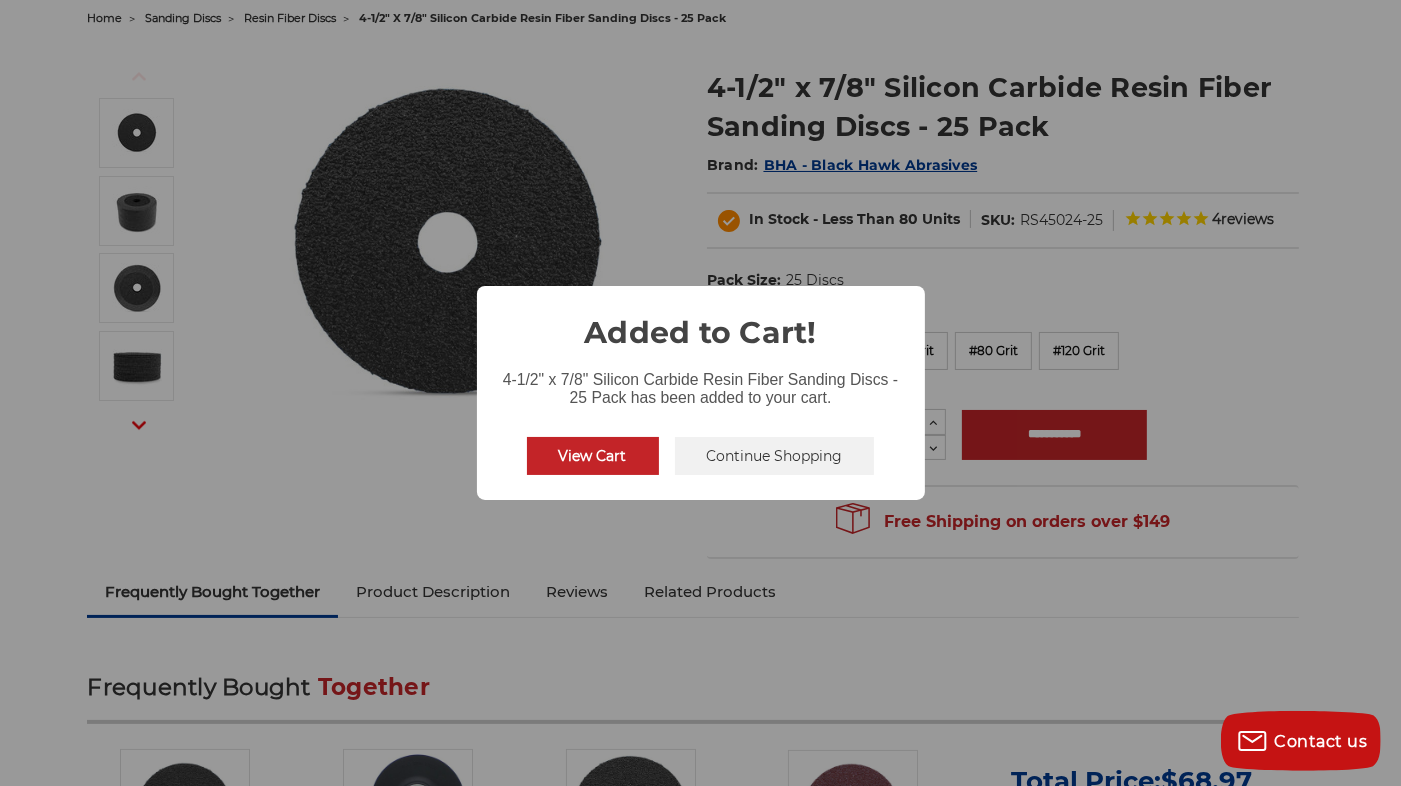 click on "Continue Shopping" at bounding box center [775, 456] 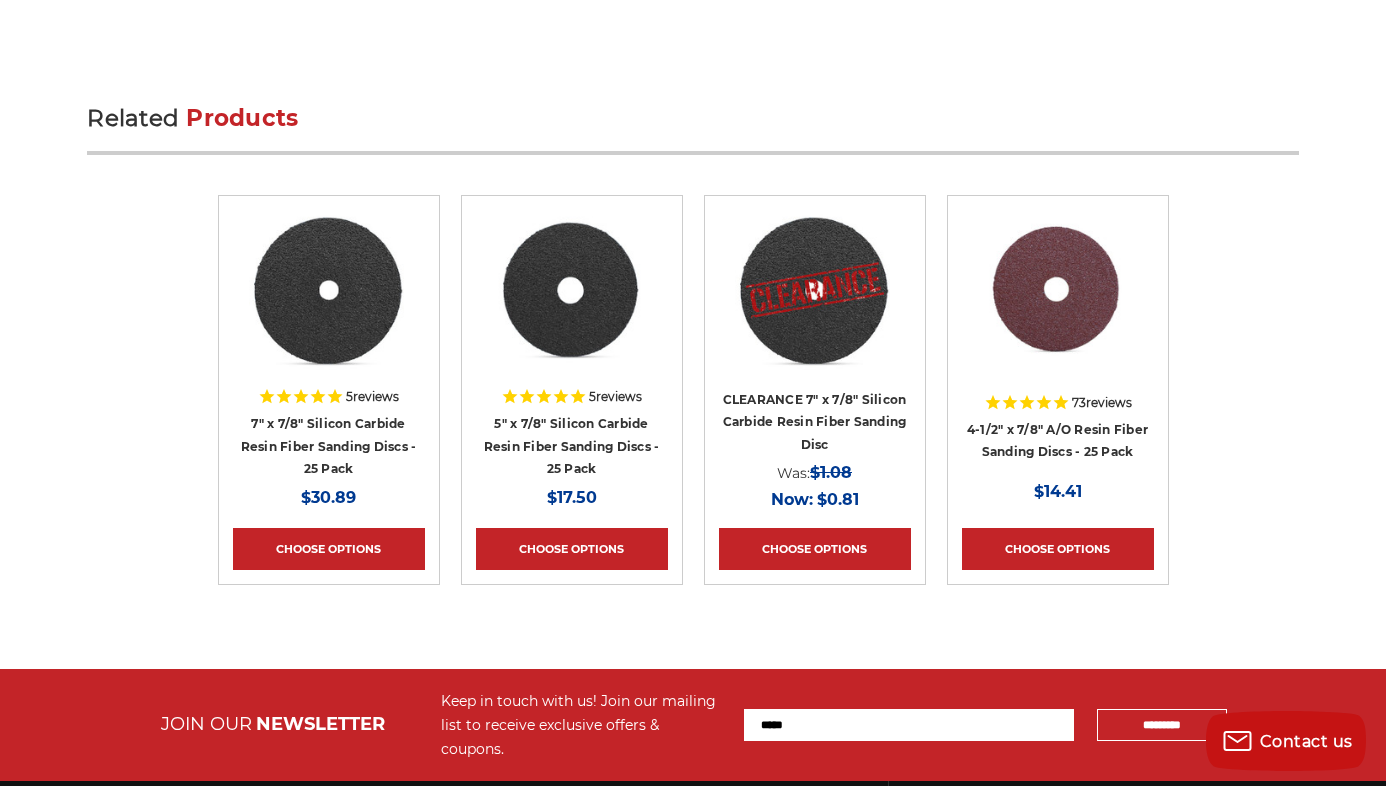 scroll, scrollTop: 3682, scrollLeft: 0, axis: vertical 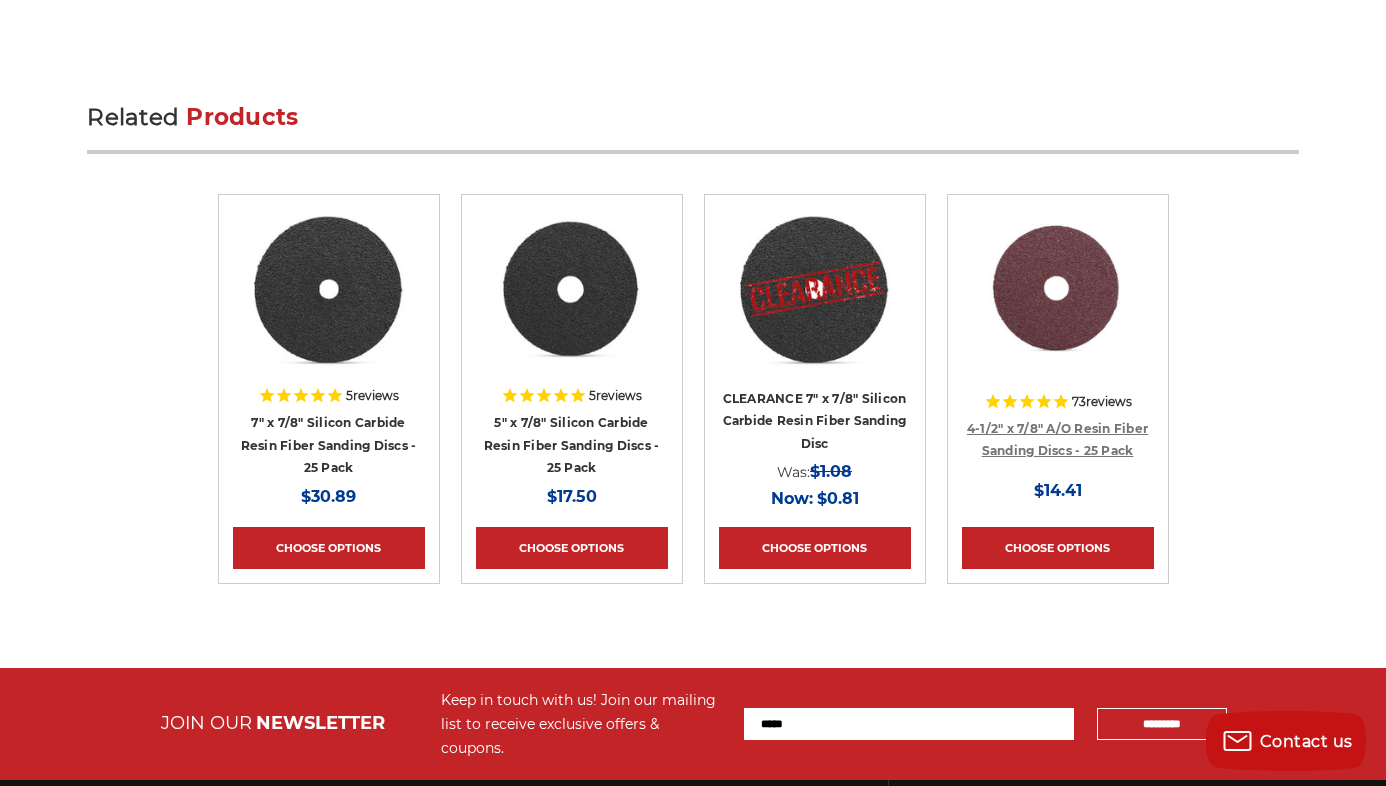 click on "4-1/2" x 7/8" A/O Resin Fiber Sanding Discs - 25 Pack" at bounding box center [1057, 440] 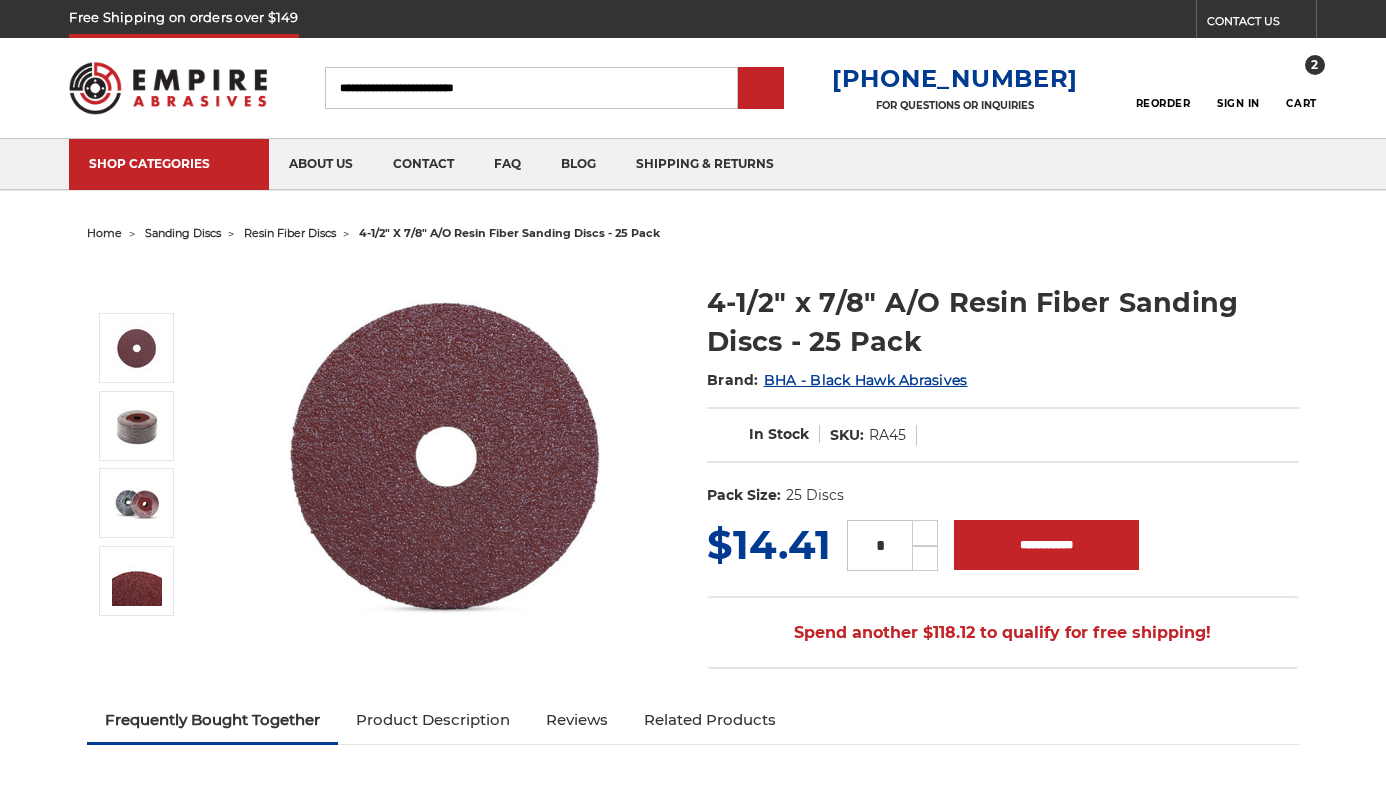 scroll, scrollTop: 0, scrollLeft: 0, axis: both 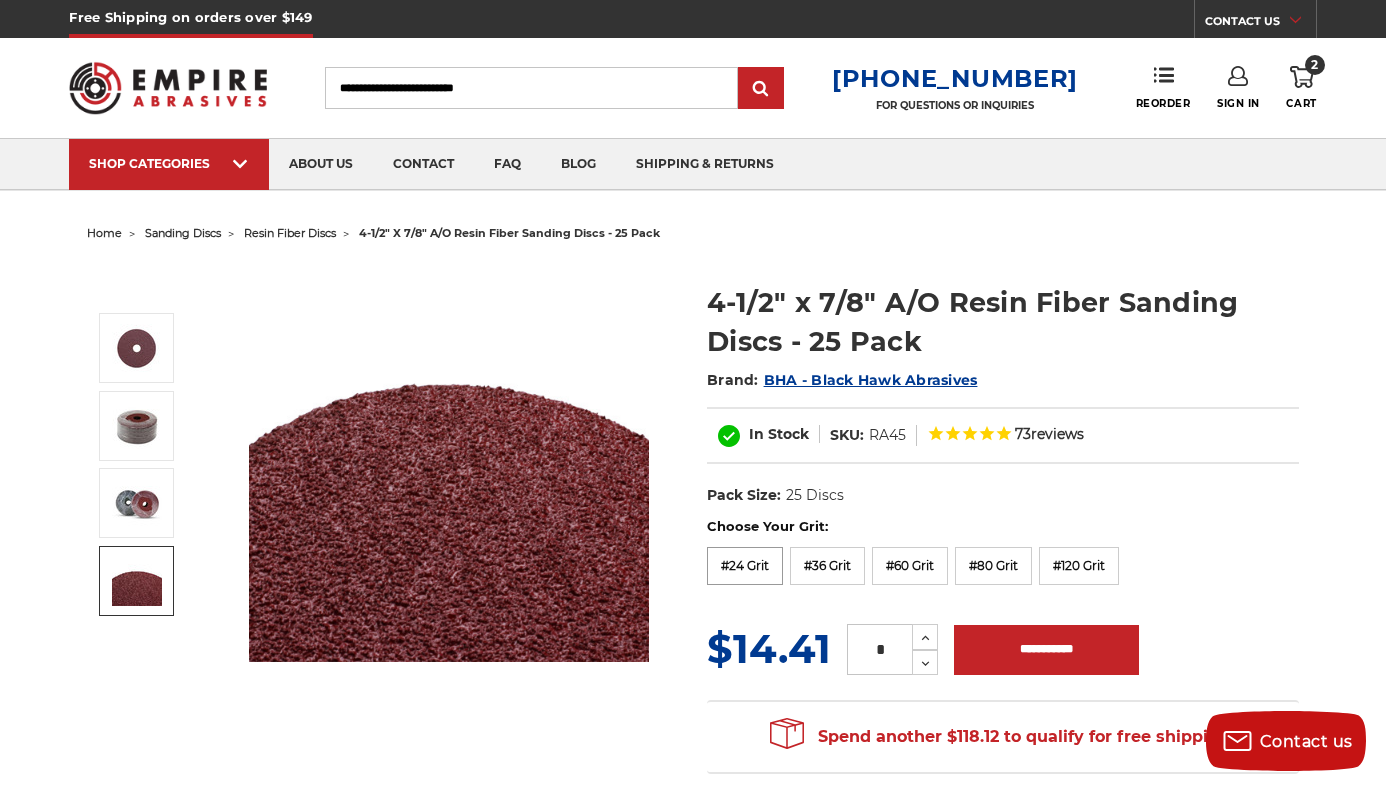 click on "#24 Grit" at bounding box center (745, 566) 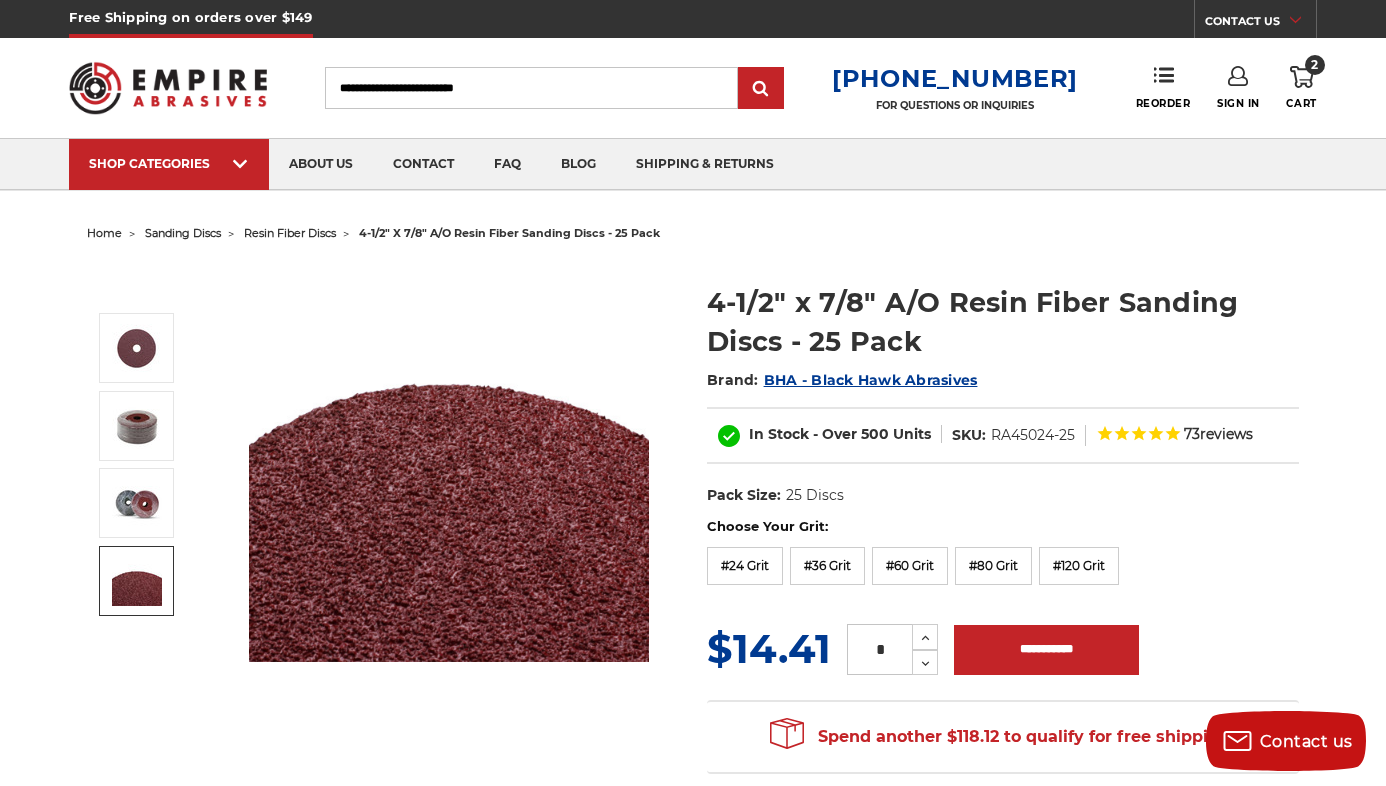 click on "Choose Your Grit:
#24 Grit
#36 Grit
#60 Grit
#80 Grit
#120 Grit" at bounding box center [1003, 554] 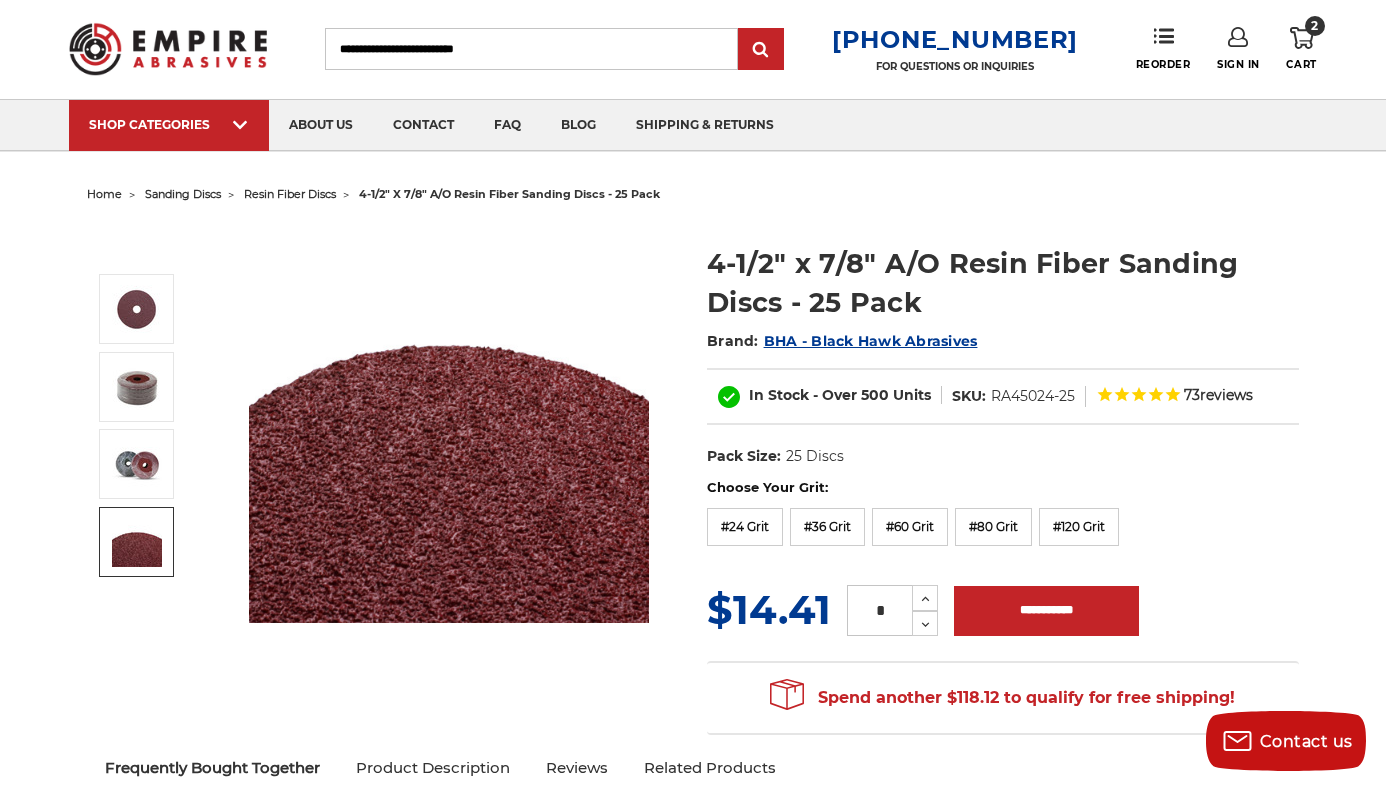 scroll, scrollTop: 0, scrollLeft: 0, axis: both 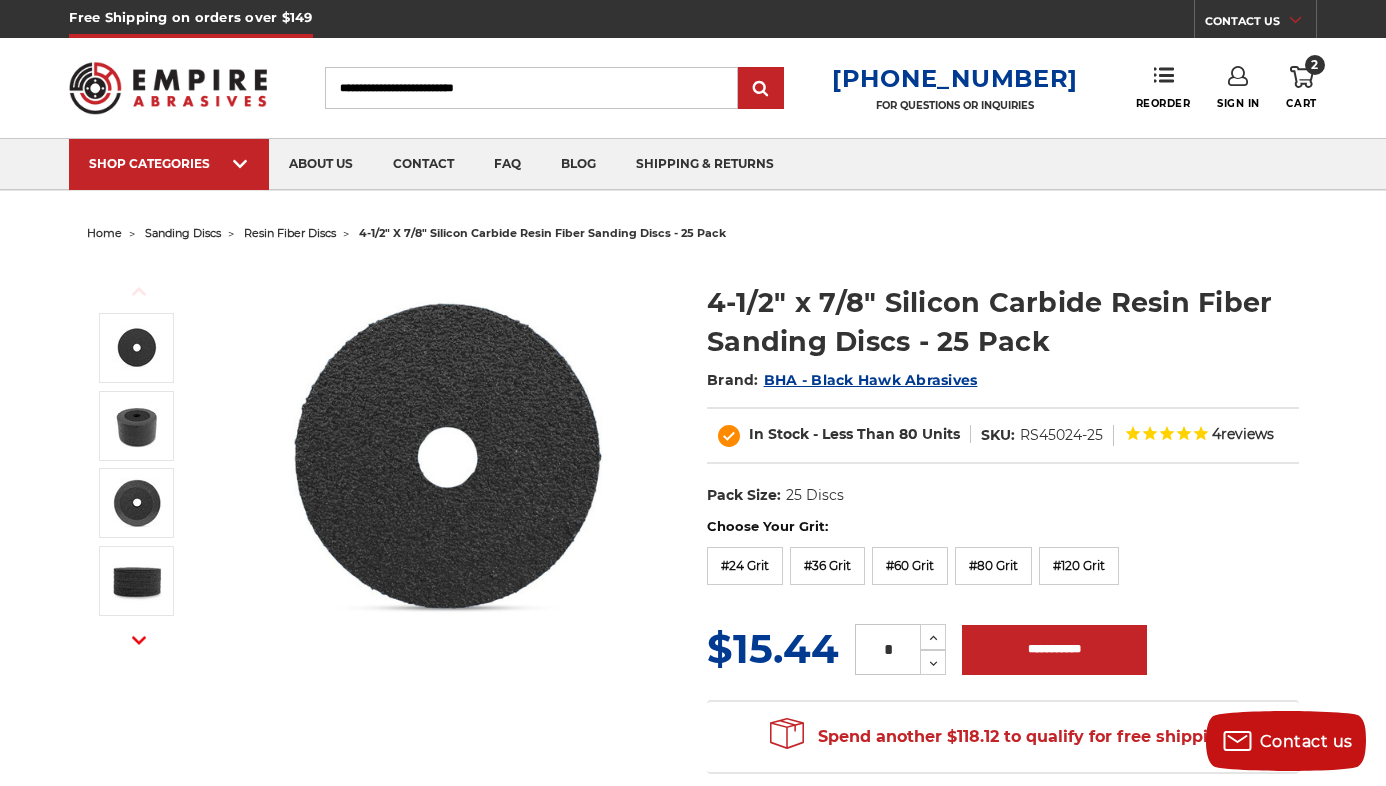 click on "Search" at bounding box center [531, 88] 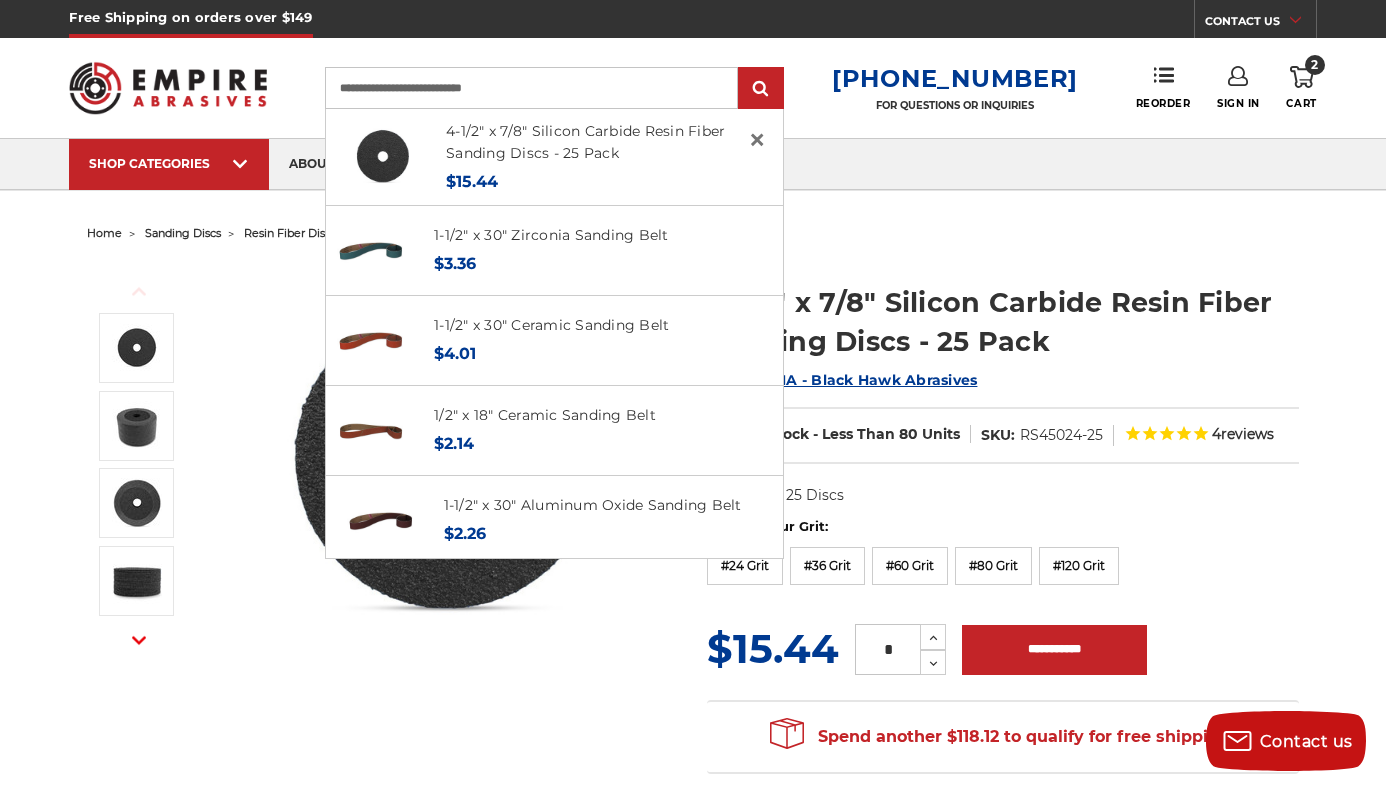 type on "**********" 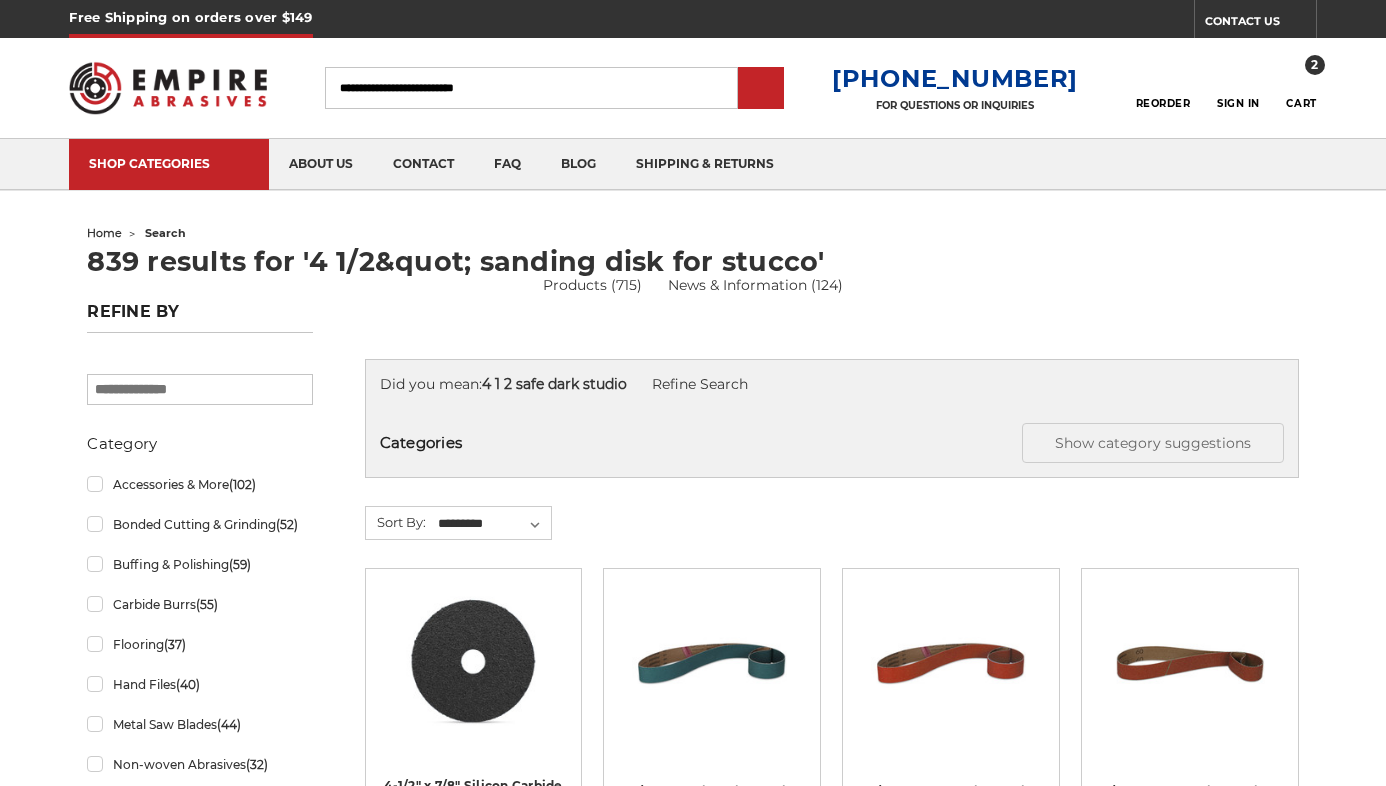 scroll, scrollTop: 0, scrollLeft: 0, axis: both 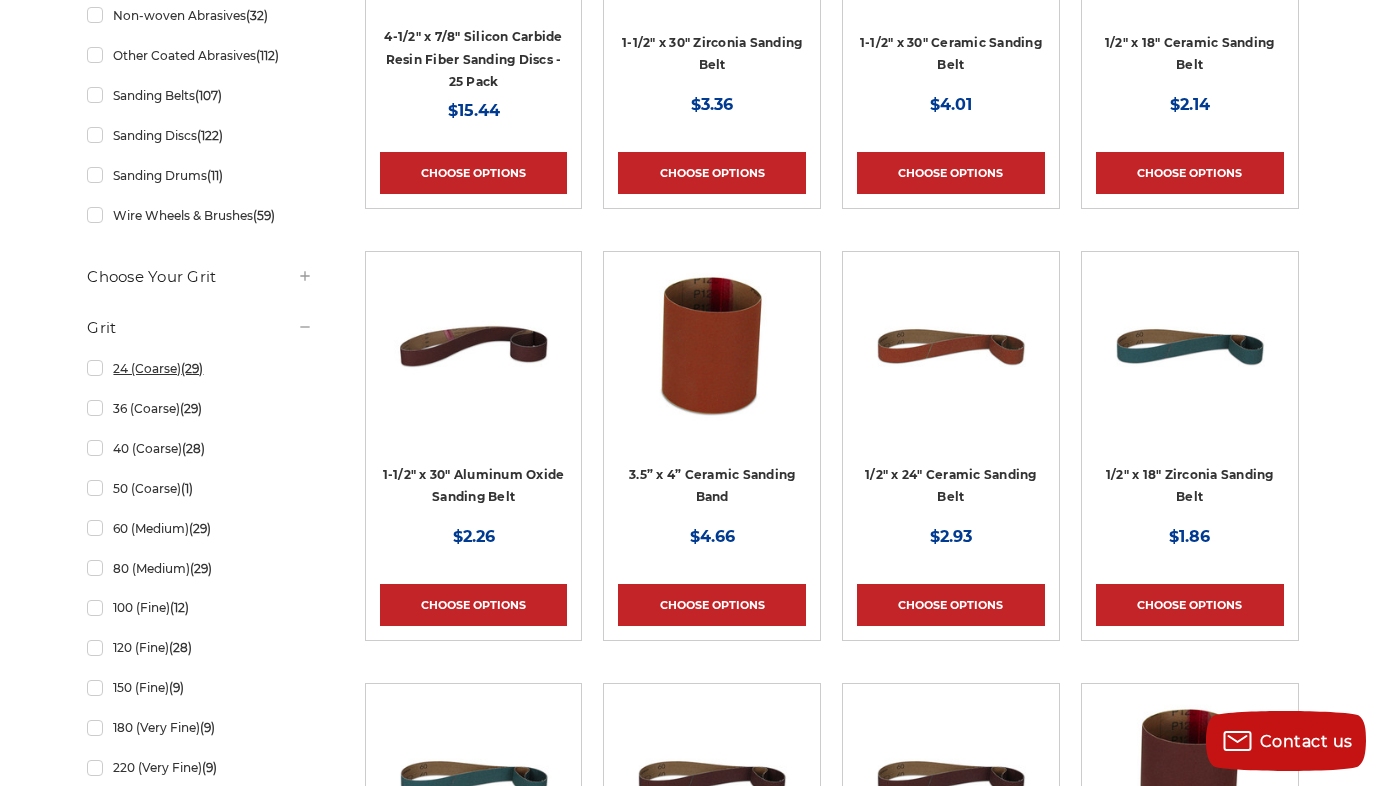 click on "24 (Coarse)
(29)" at bounding box center (199, 368) 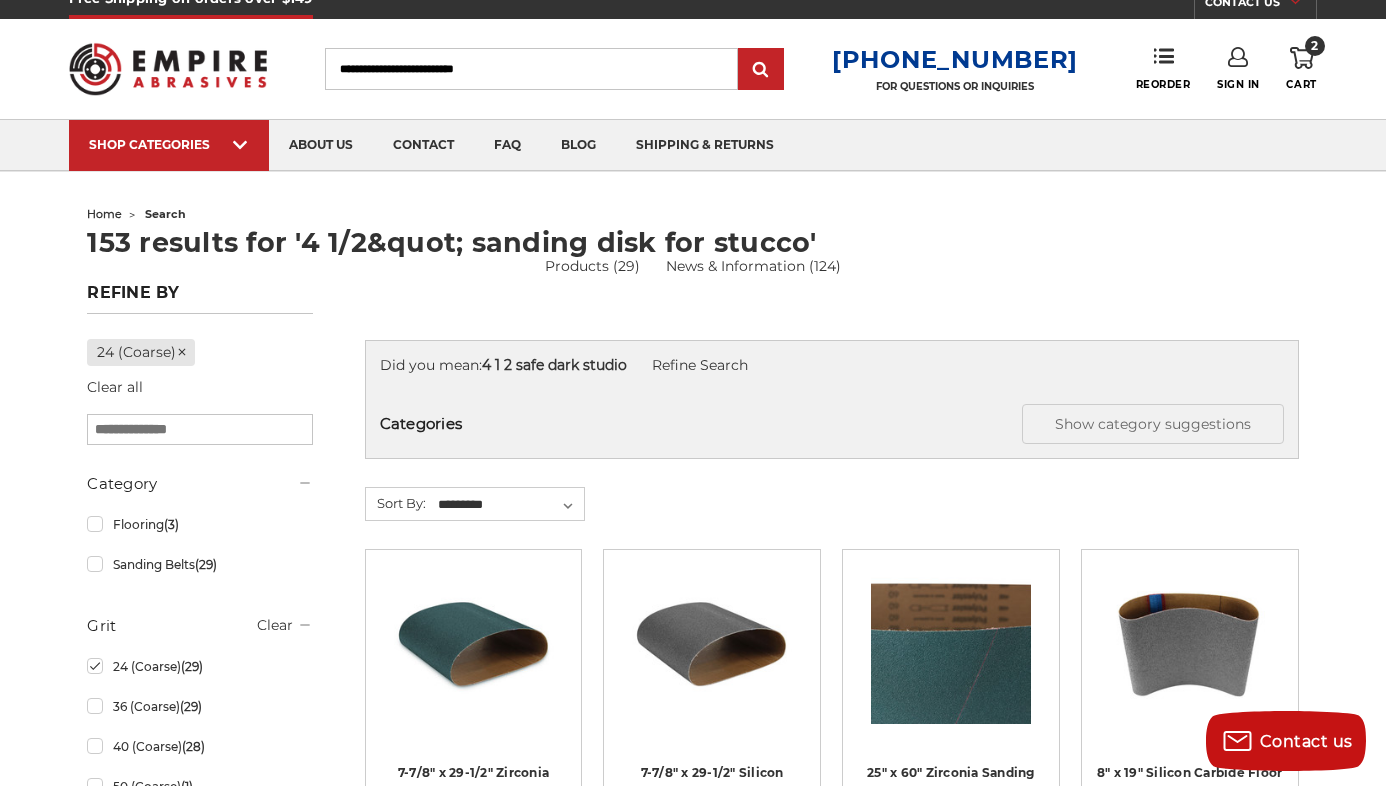 scroll, scrollTop: 0, scrollLeft: 0, axis: both 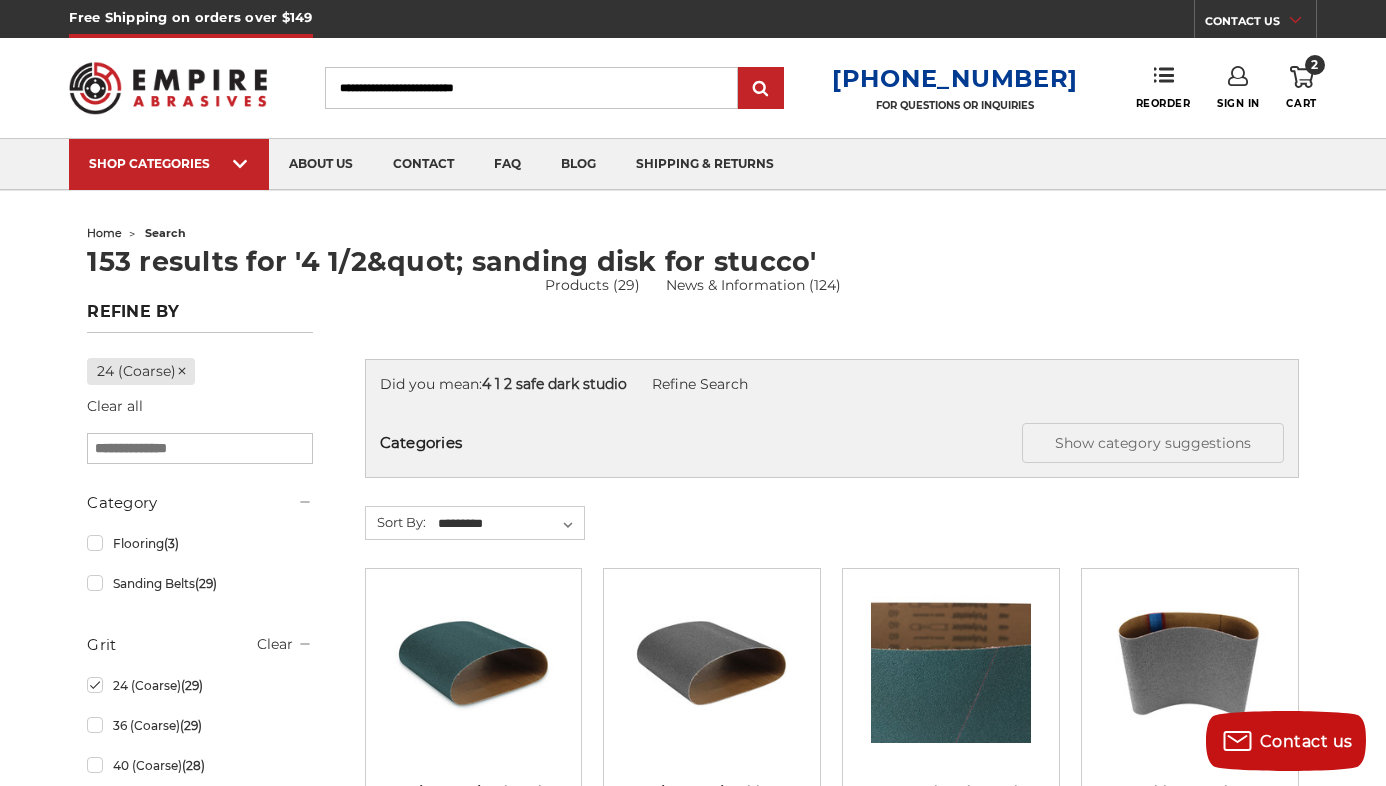 drag, startPoint x: 258, startPoint y: 19, endPoint x: 1093, endPoint y: 51, distance: 835.613 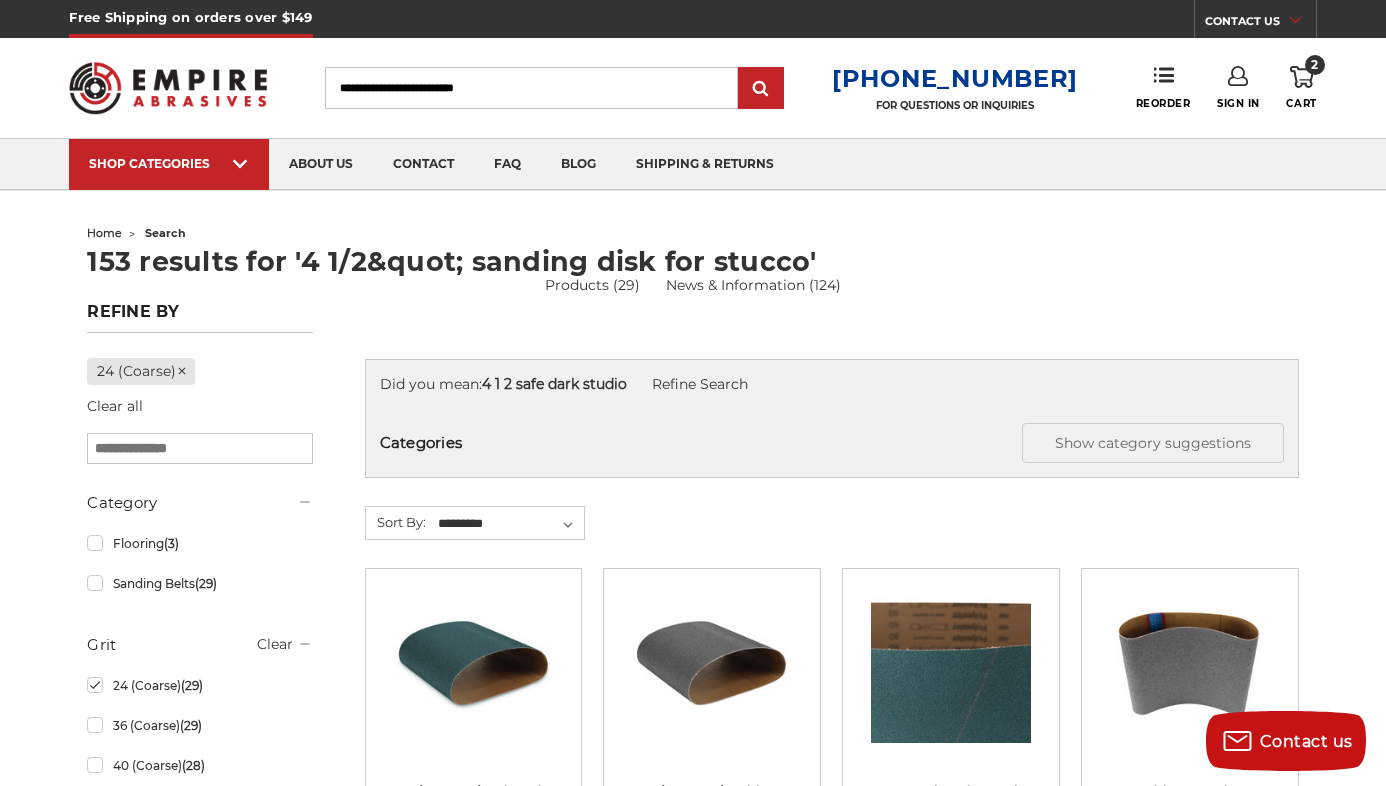 click 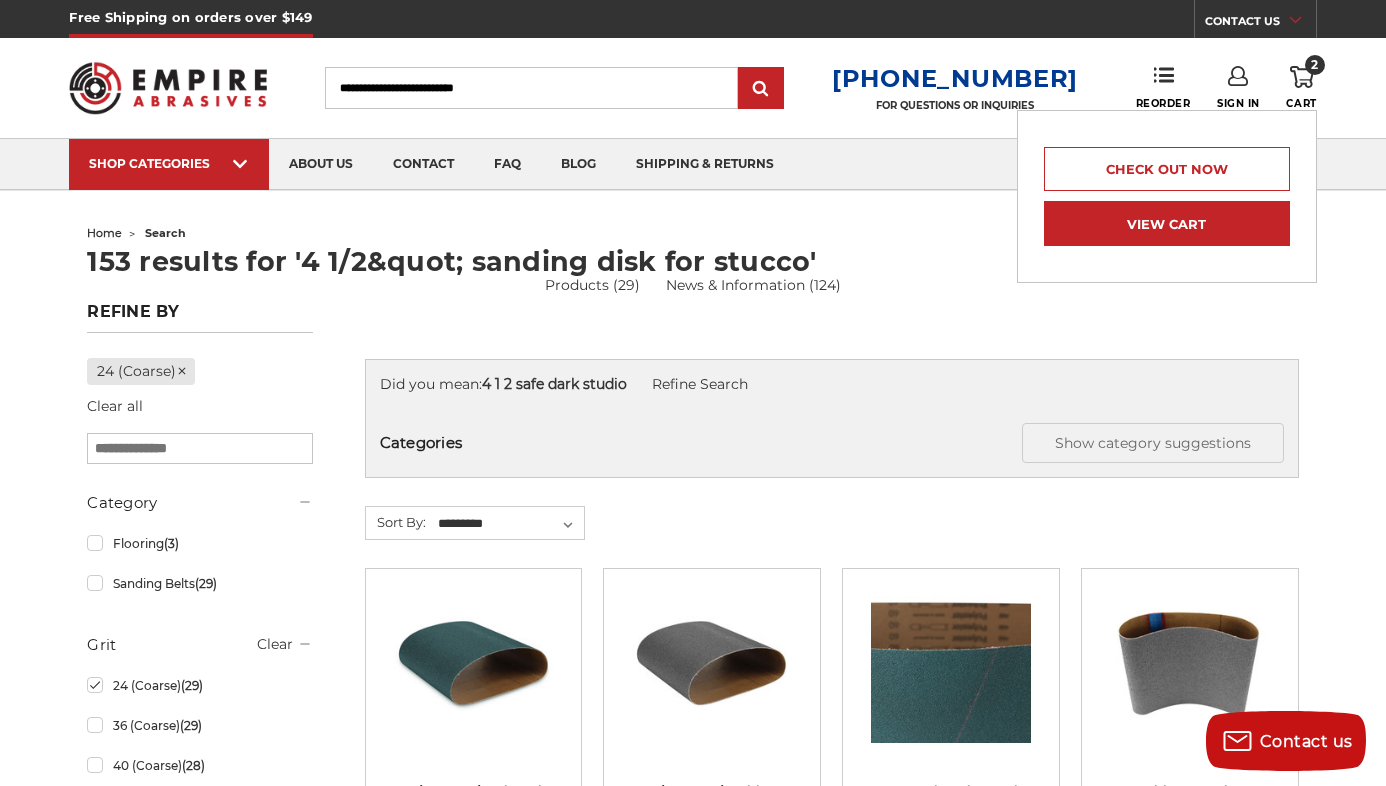 click on "View Cart" at bounding box center (1167, 223) 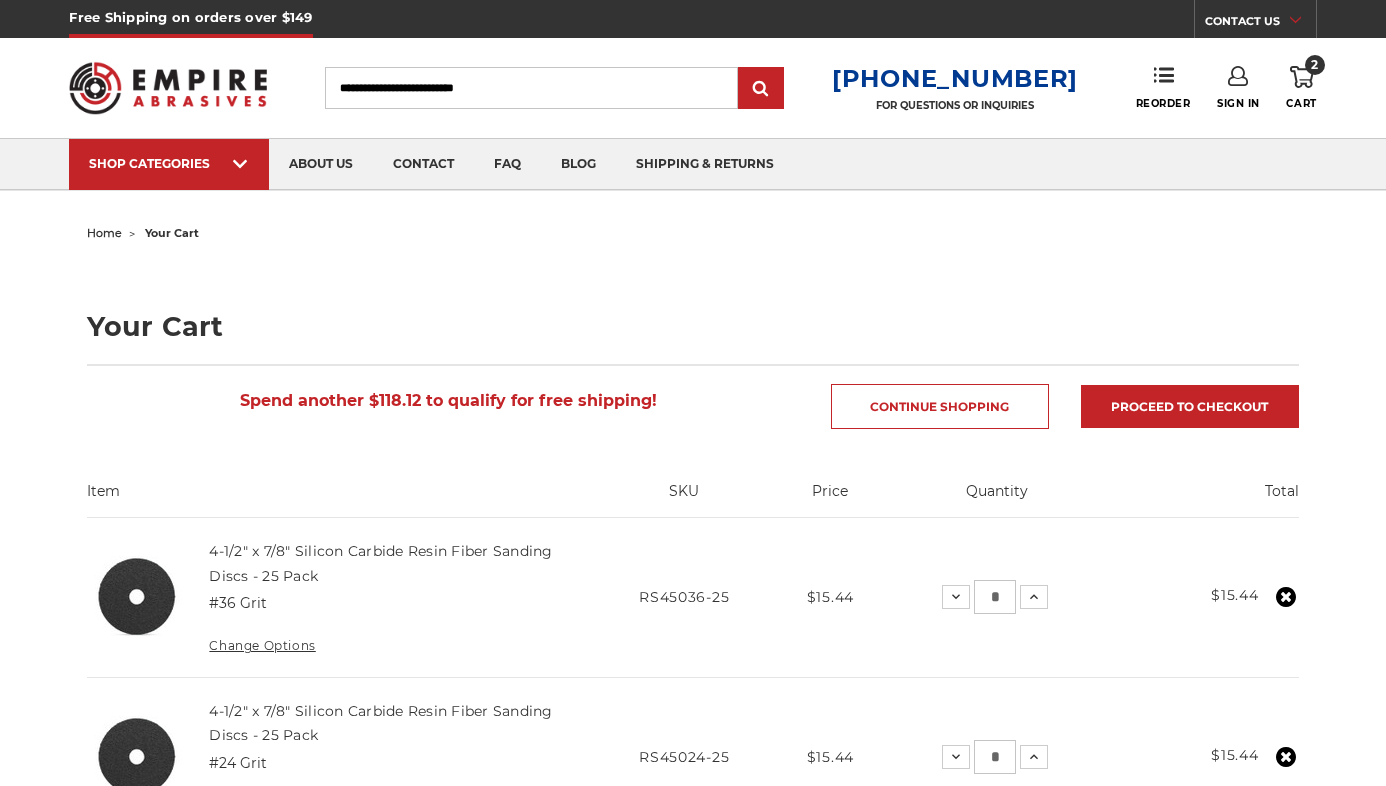 scroll, scrollTop: 0, scrollLeft: 0, axis: both 